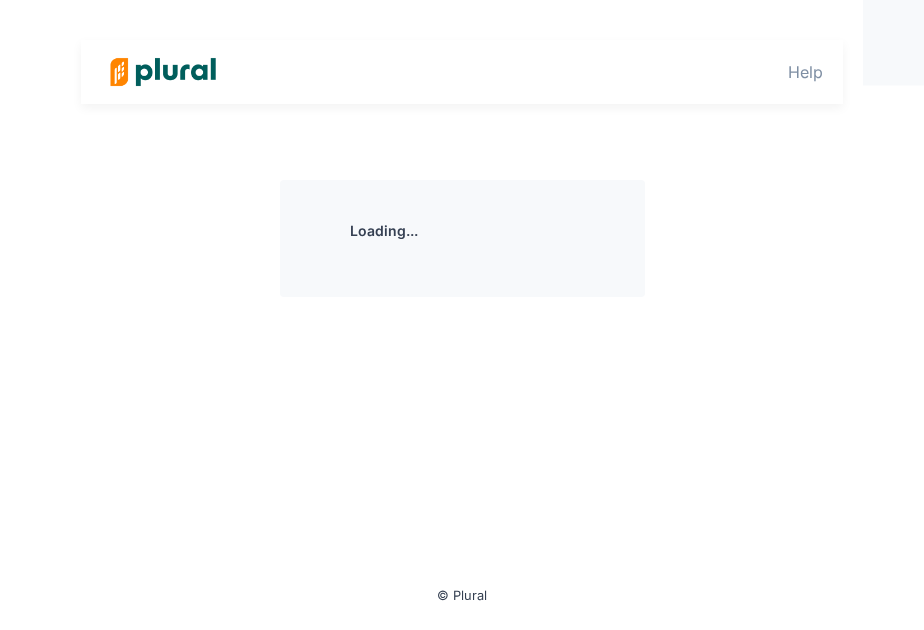 scroll, scrollTop: 0, scrollLeft: 0, axis: both 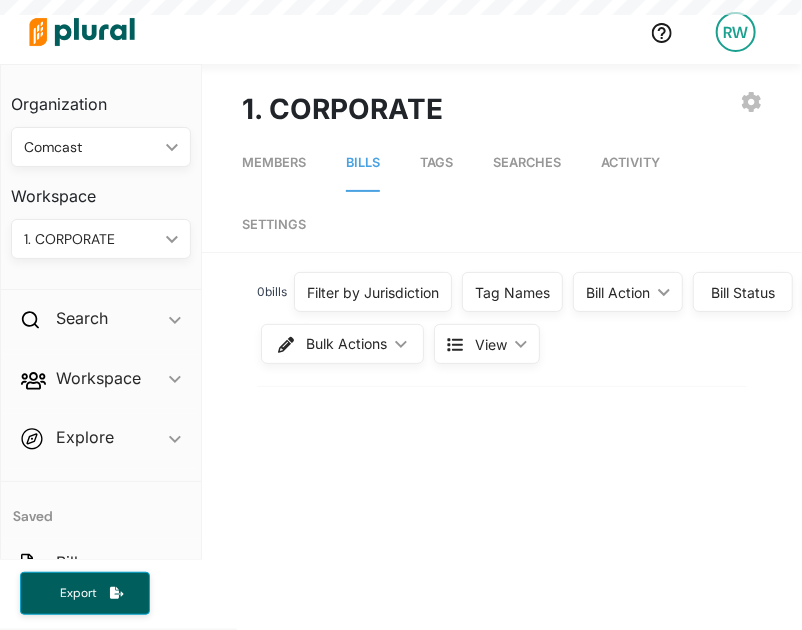 click at bounding box center [327, 32] 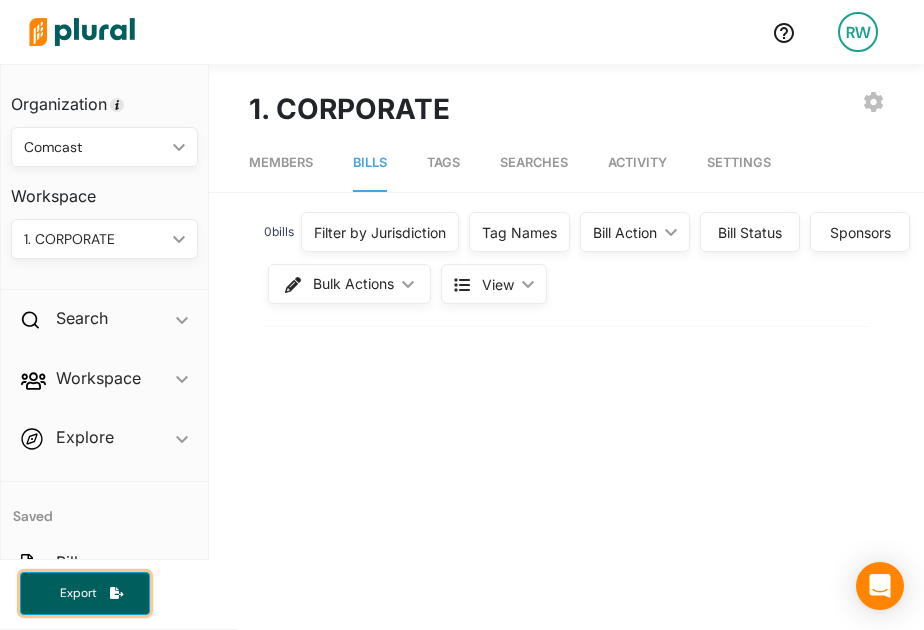 click on "Export" at bounding box center (78, 593) 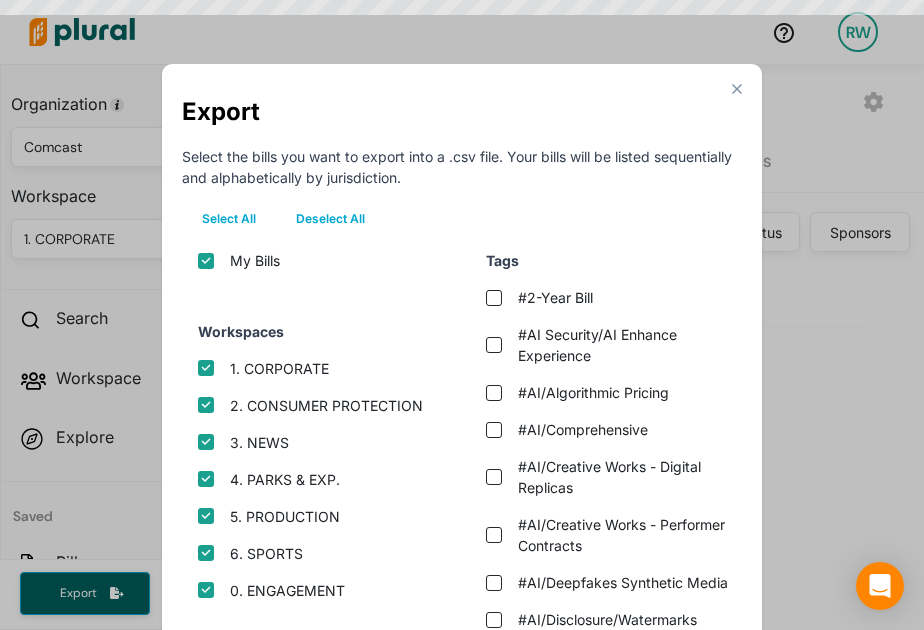 scroll, scrollTop: 64, scrollLeft: 0, axis: vertical 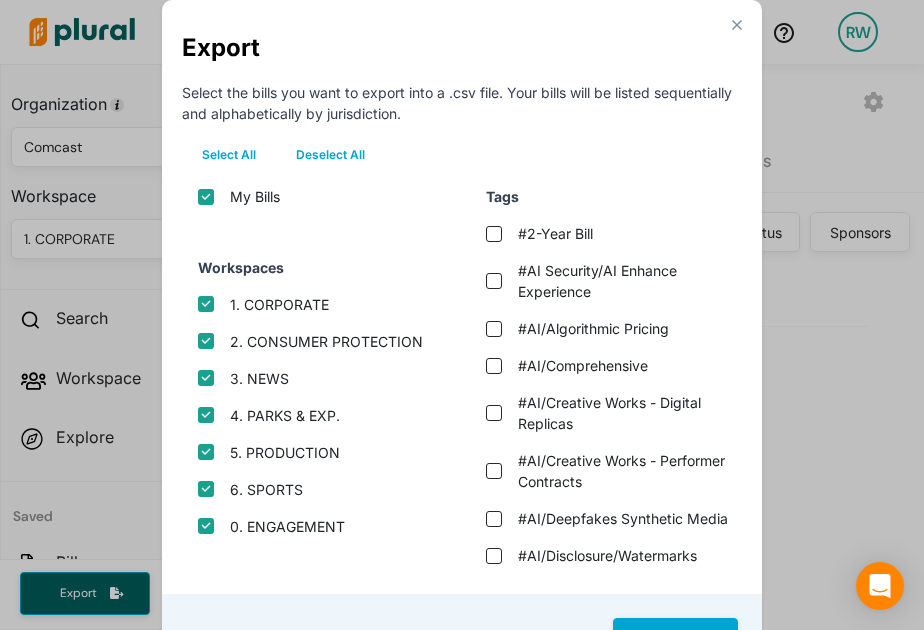 click on "Deselect All" at bounding box center [330, 155] 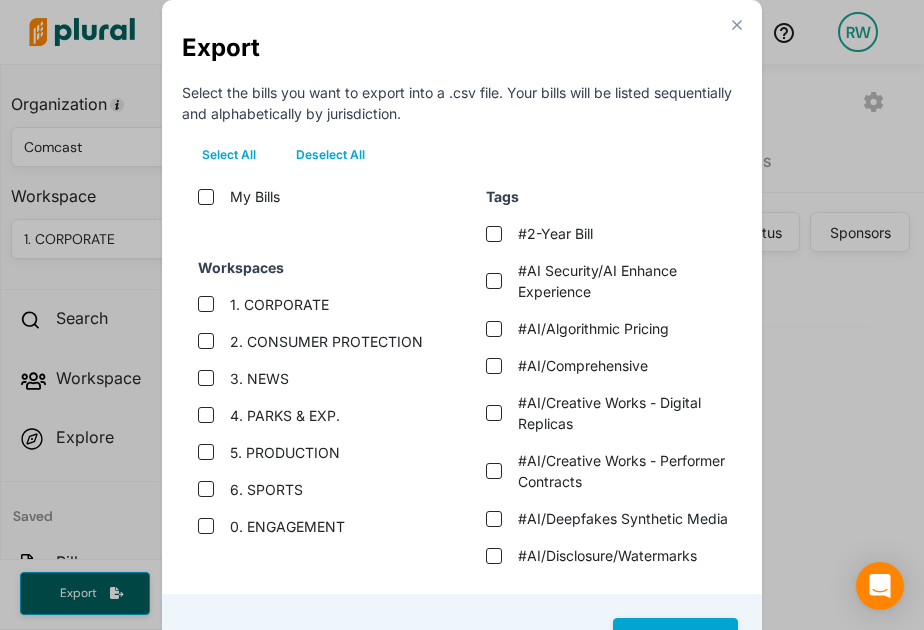checkbox on "false" 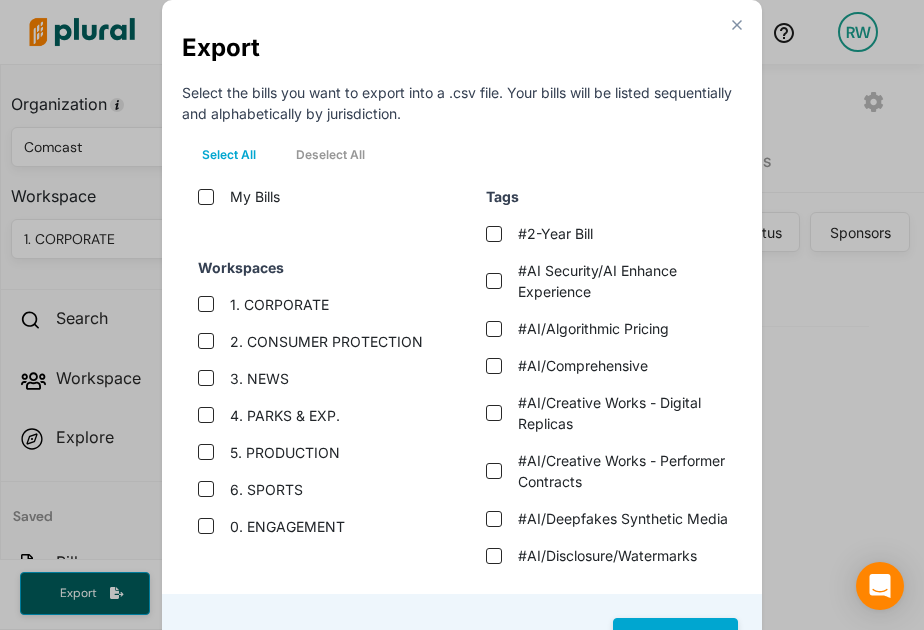 click on "3. NEWS" at bounding box center (259, 378) 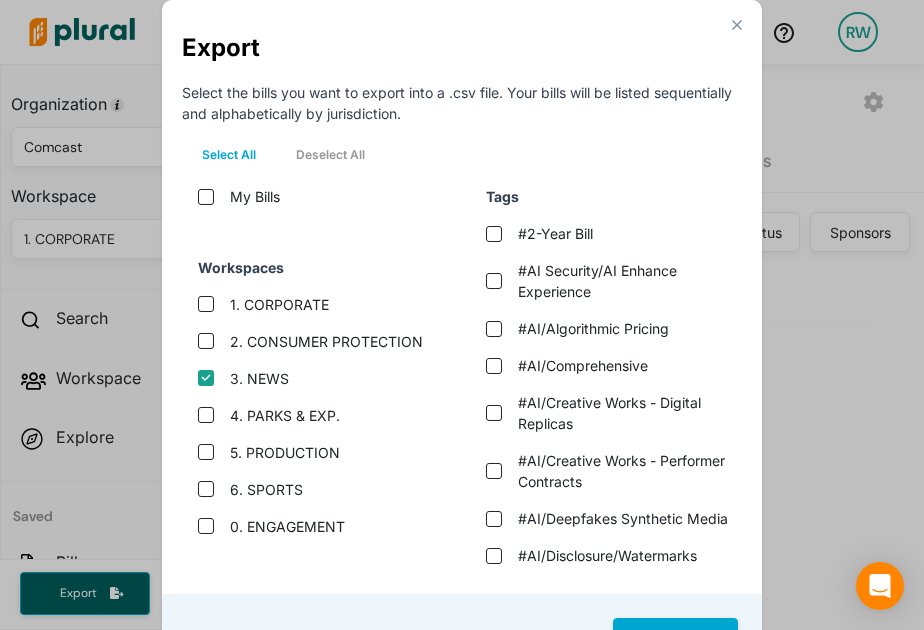 checkbox on "true" 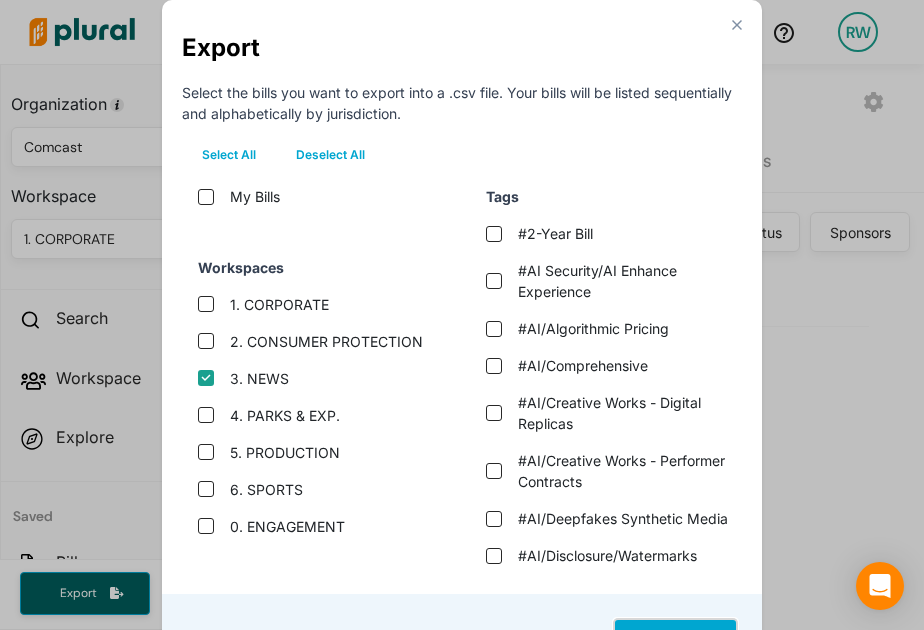 click on "Next" at bounding box center [675, 639] 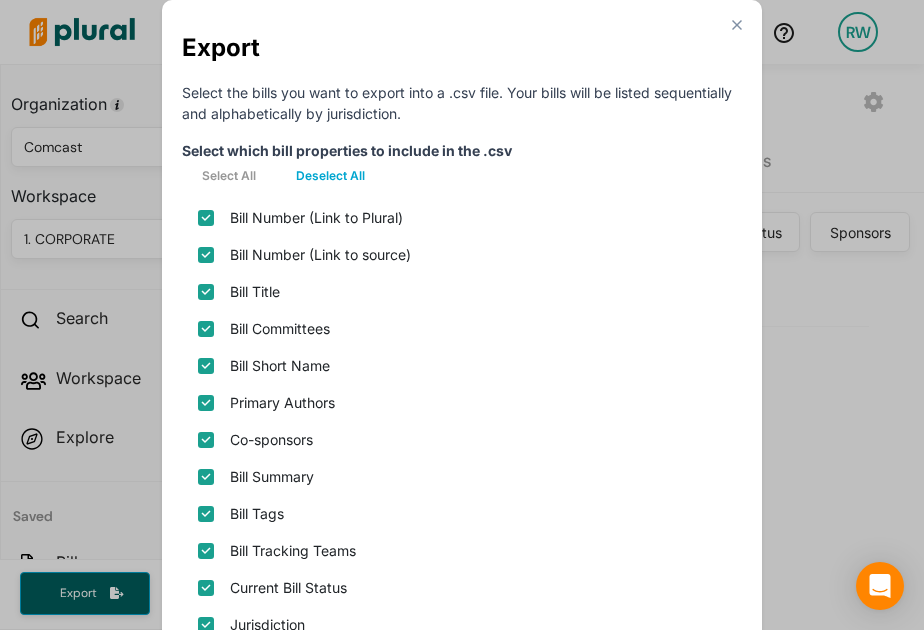 scroll, scrollTop: 507, scrollLeft: 0, axis: vertical 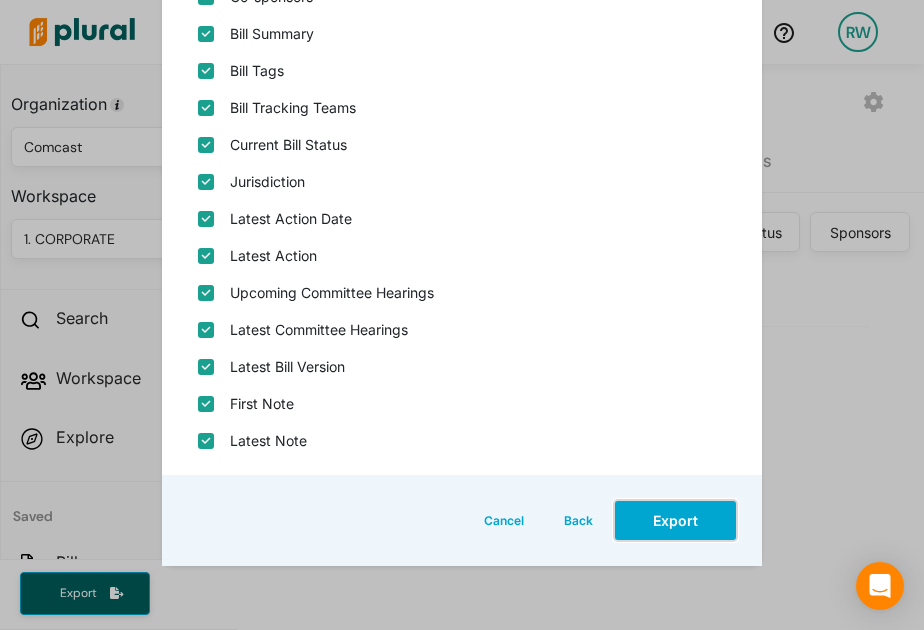 click on "Export" at bounding box center (675, 520) 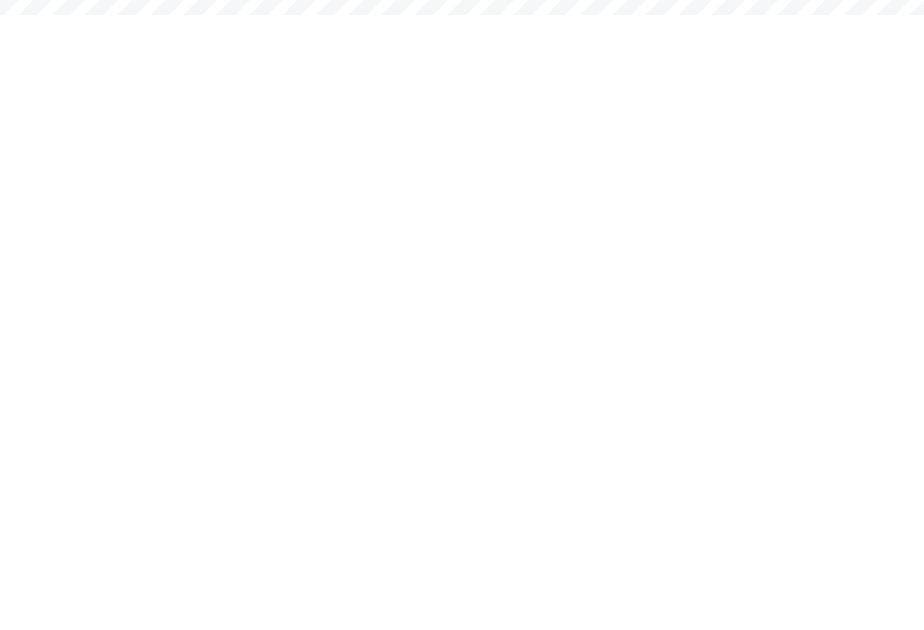 scroll, scrollTop: 0, scrollLeft: 0, axis: both 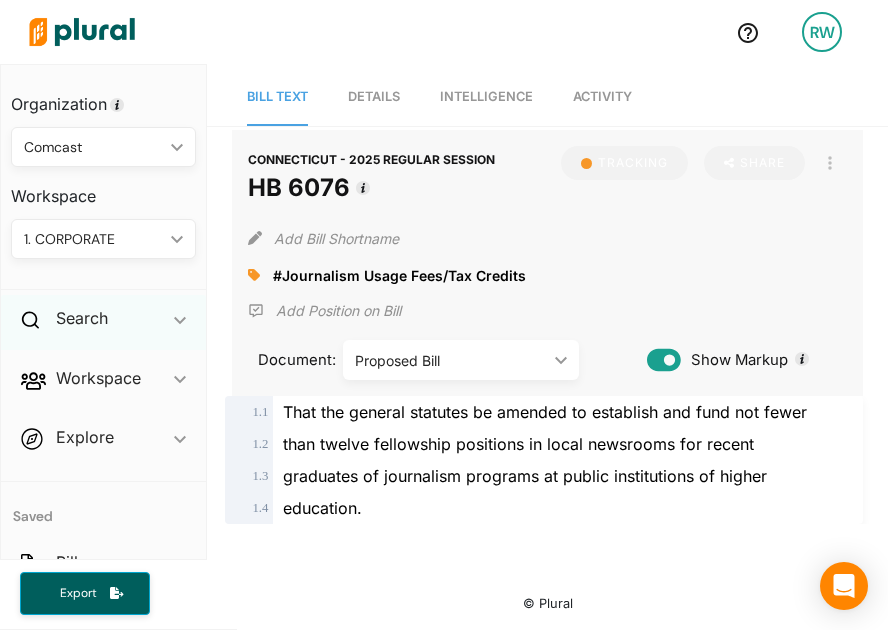 click on "Search ic_keyboard_arrow_down" at bounding box center [103, 322] 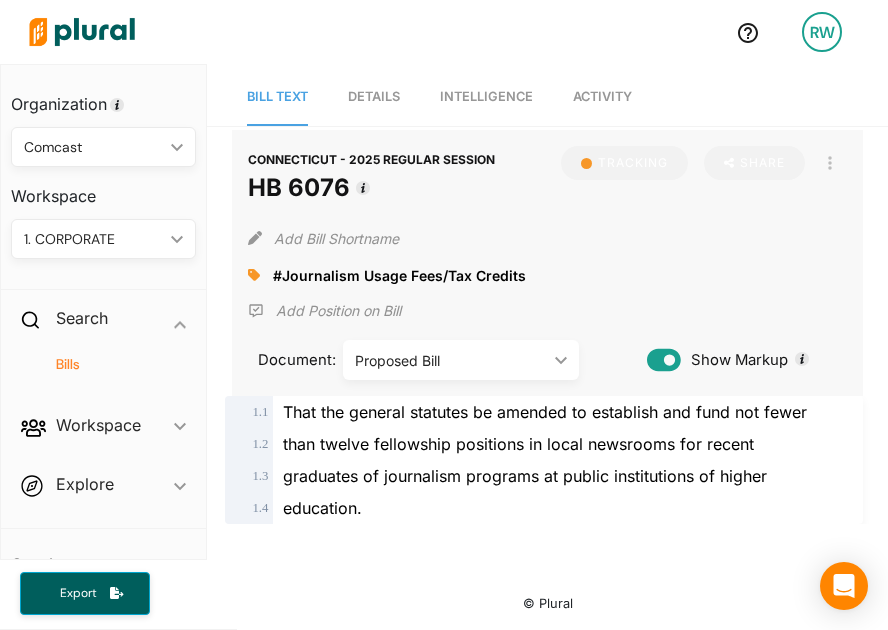 click on "Bills" at bounding box center [108, 364] 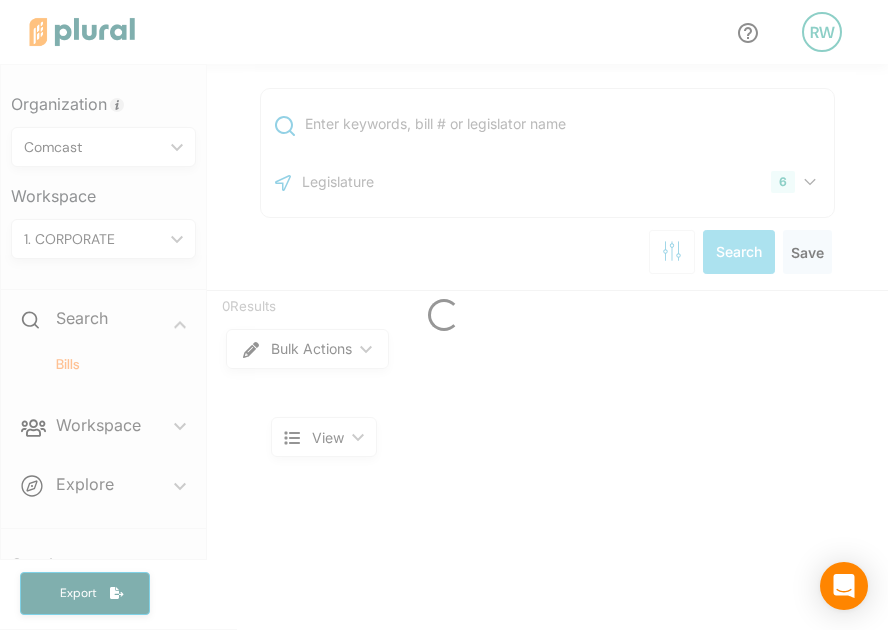 click at bounding box center (444, 315) 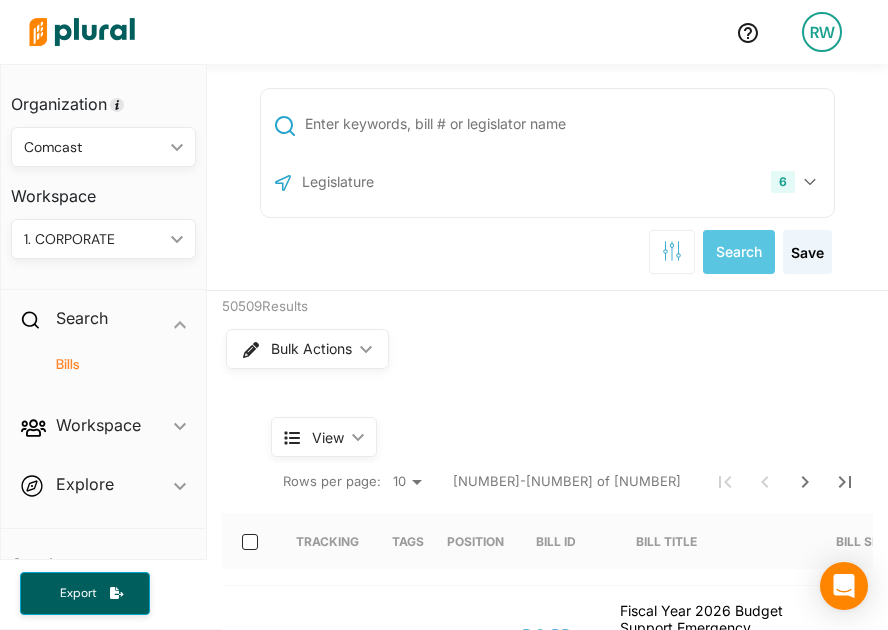 click at bounding box center (566, 124) 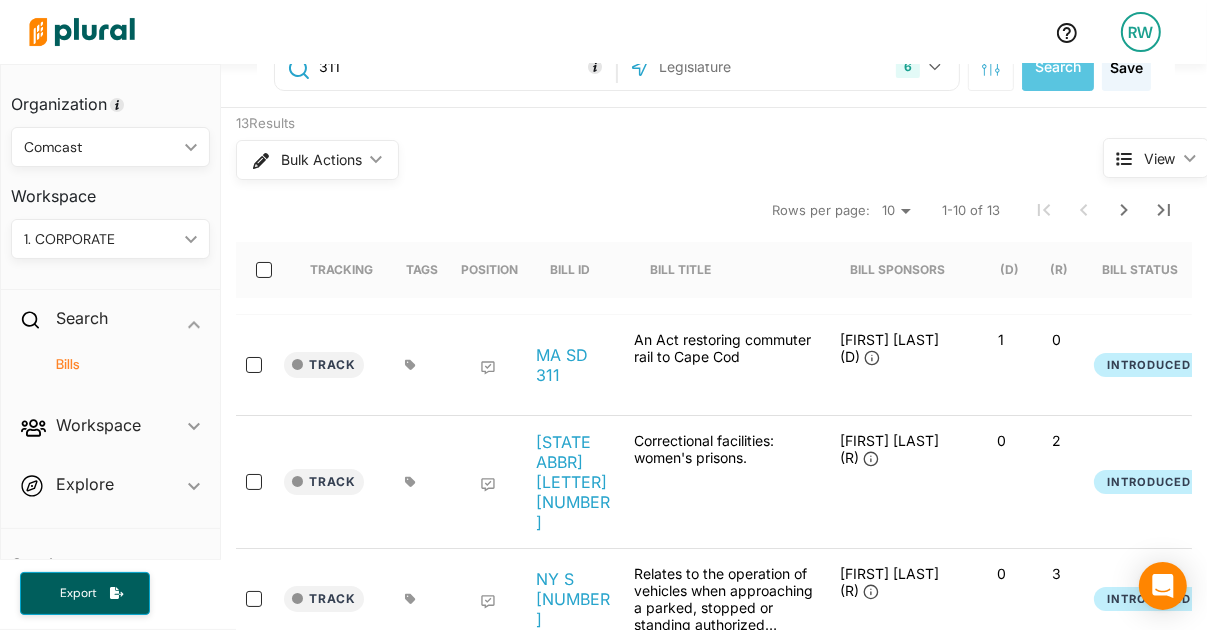 scroll, scrollTop: 0, scrollLeft: 0, axis: both 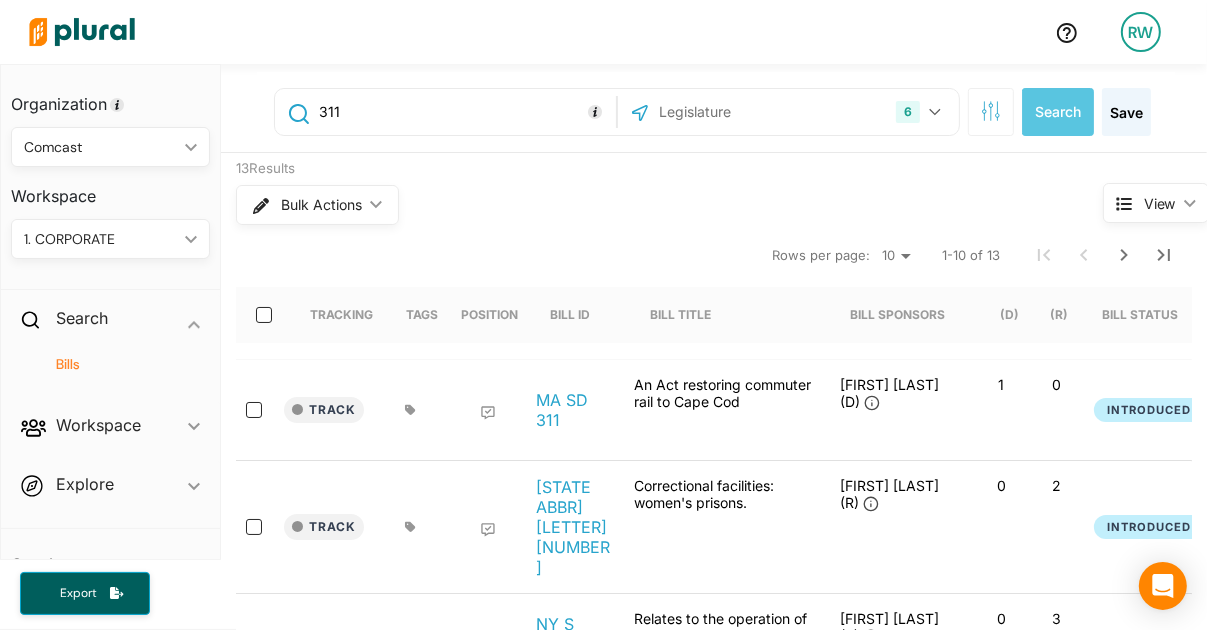 drag, startPoint x: 358, startPoint y: 118, endPoint x: 244, endPoint y: 67, distance: 124.88795 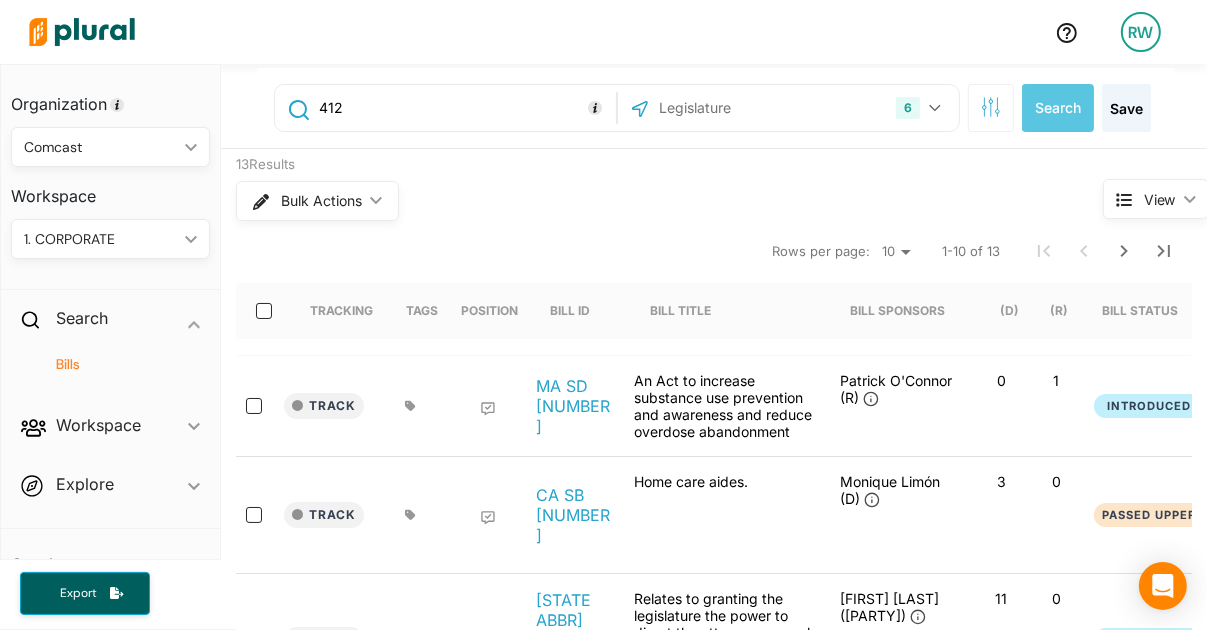 scroll, scrollTop: 0, scrollLeft: 0, axis: both 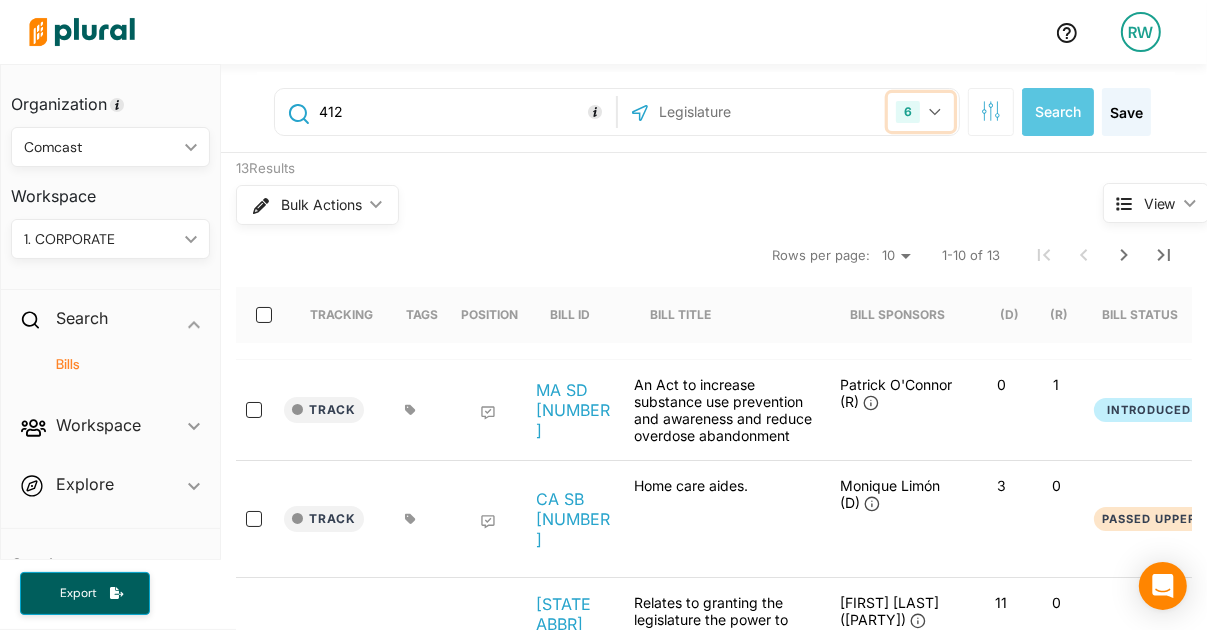 click 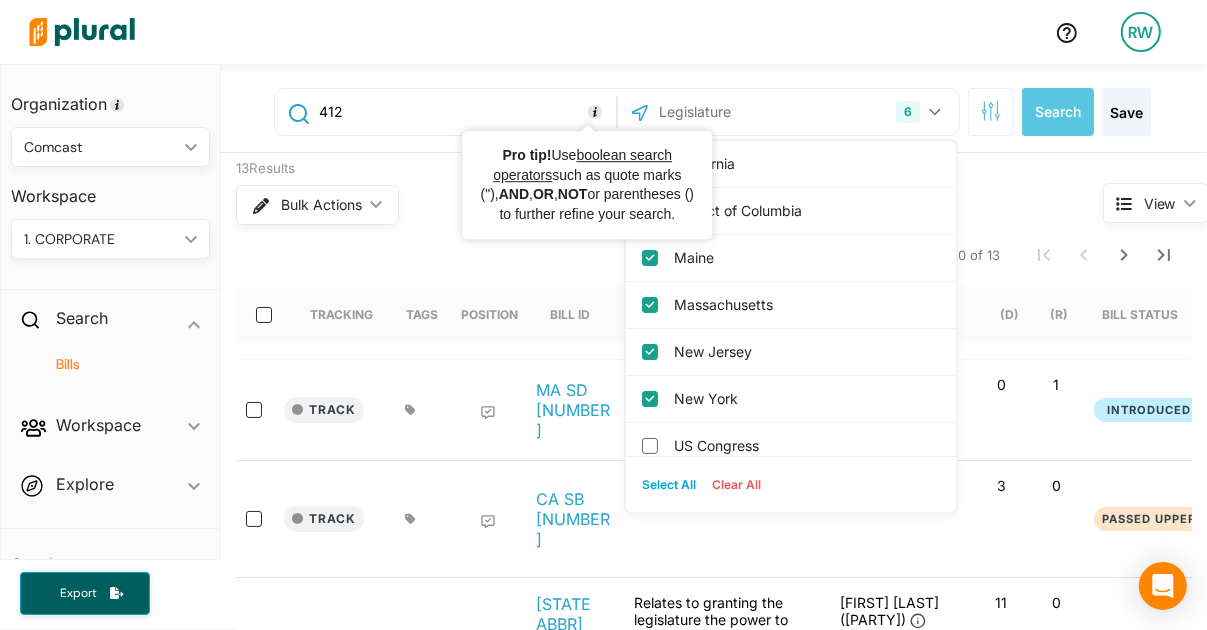 click on "412" at bounding box center (464, 112) 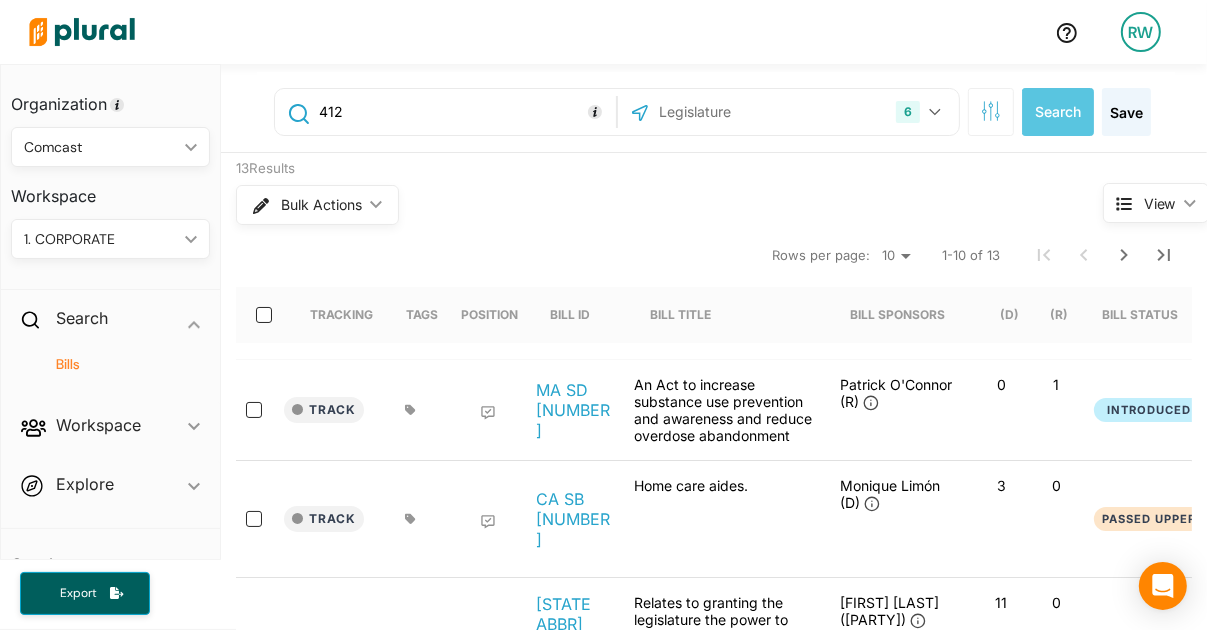 click on "412" at bounding box center [445, 112] 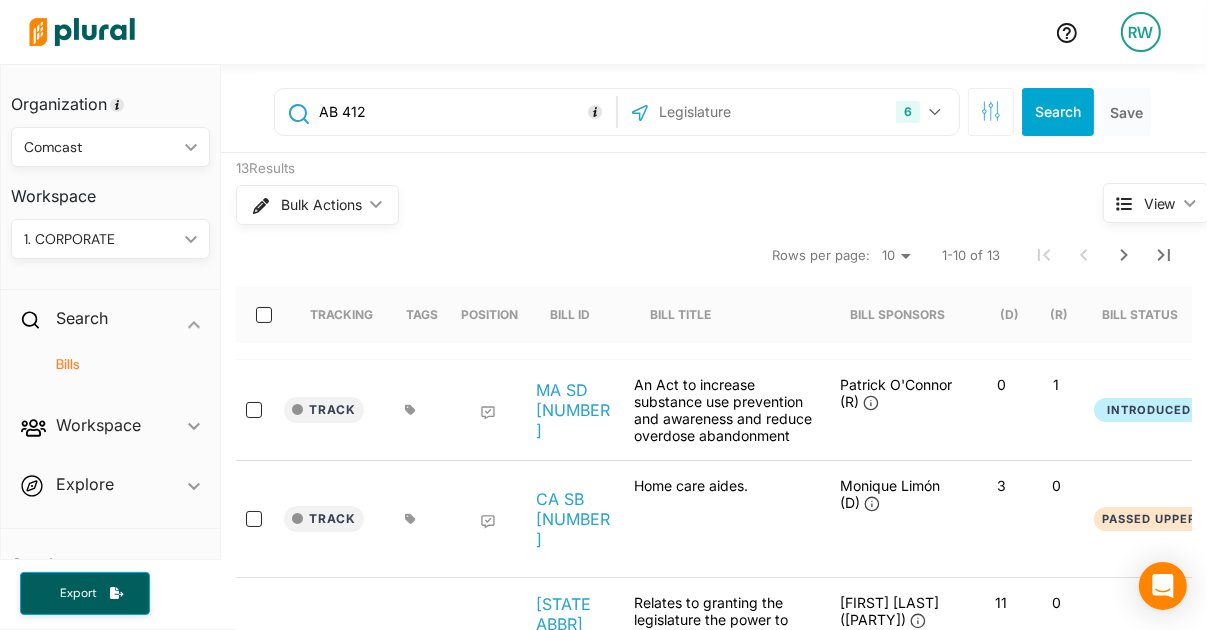 type on "AB 412" 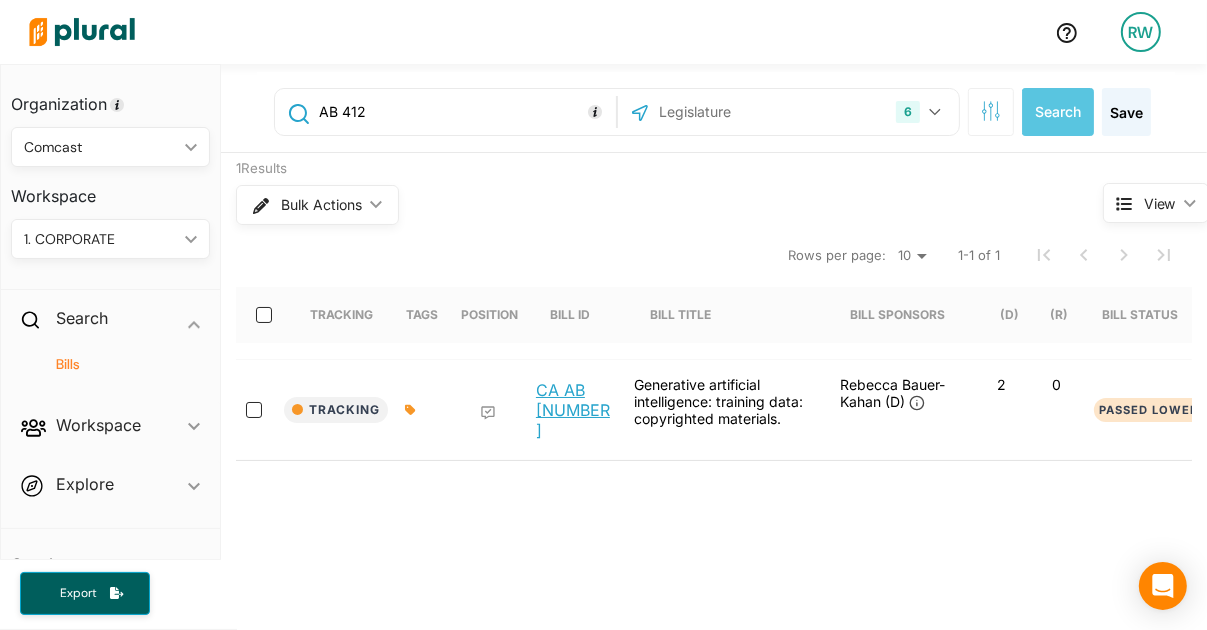 drag, startPoint x: 556, startPoint y: 383, endPoint x: 565, endPoint y: 391, distance: 12.0415945 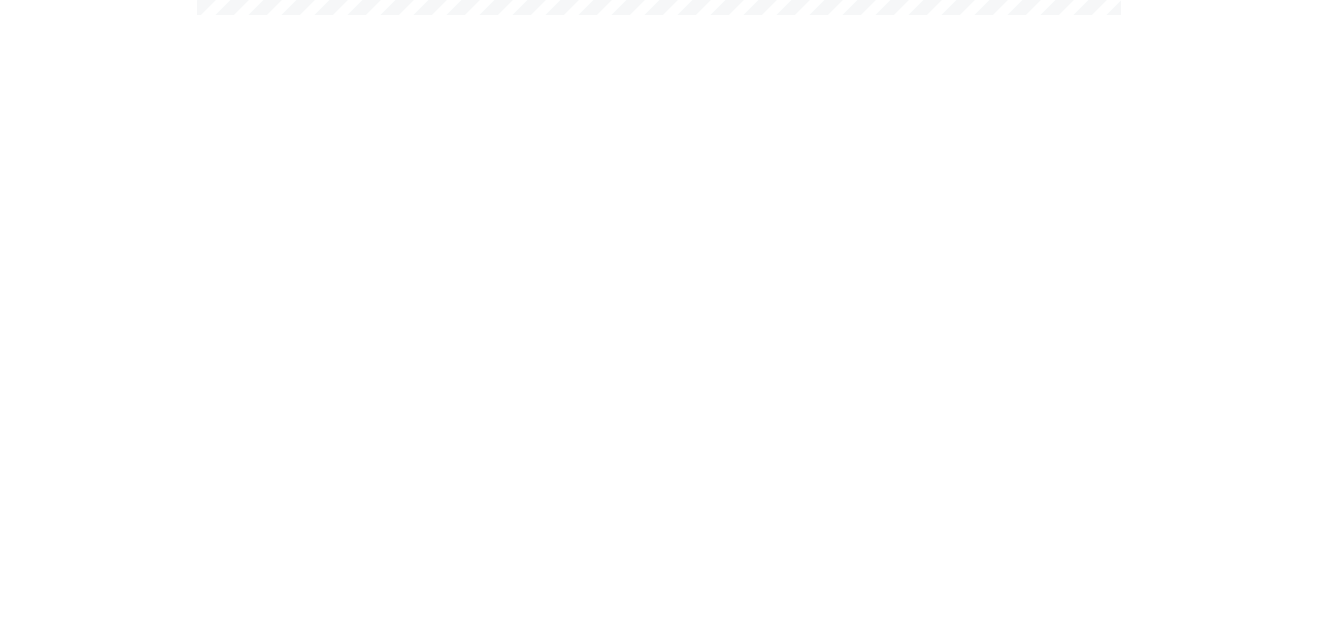 scroll, scrollTop: 0, scrollLeft: 0, axis: both 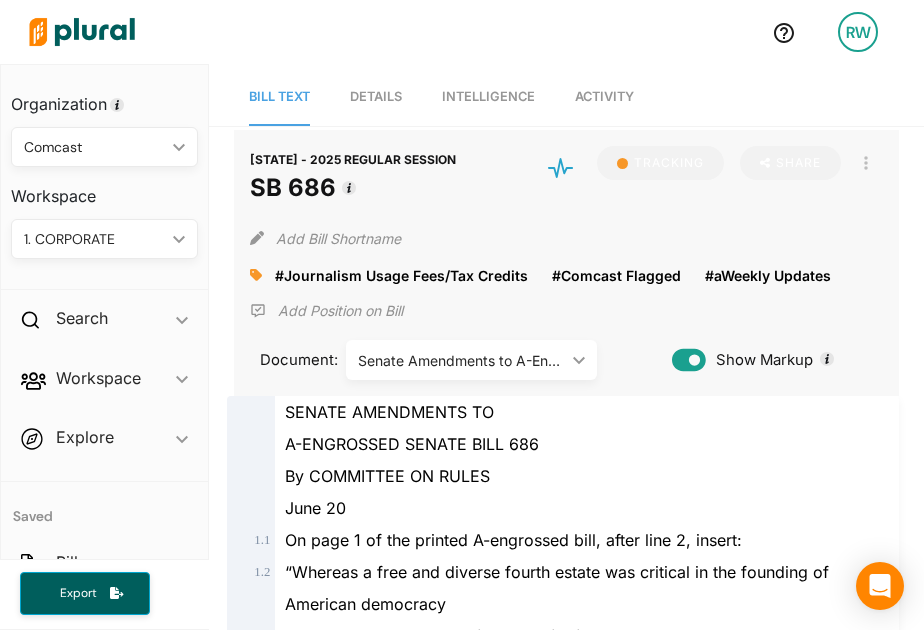 drag, startPoint x: 592, startPoint y: 467, endPoint x: 546, endPoint y: 467, distance: 46 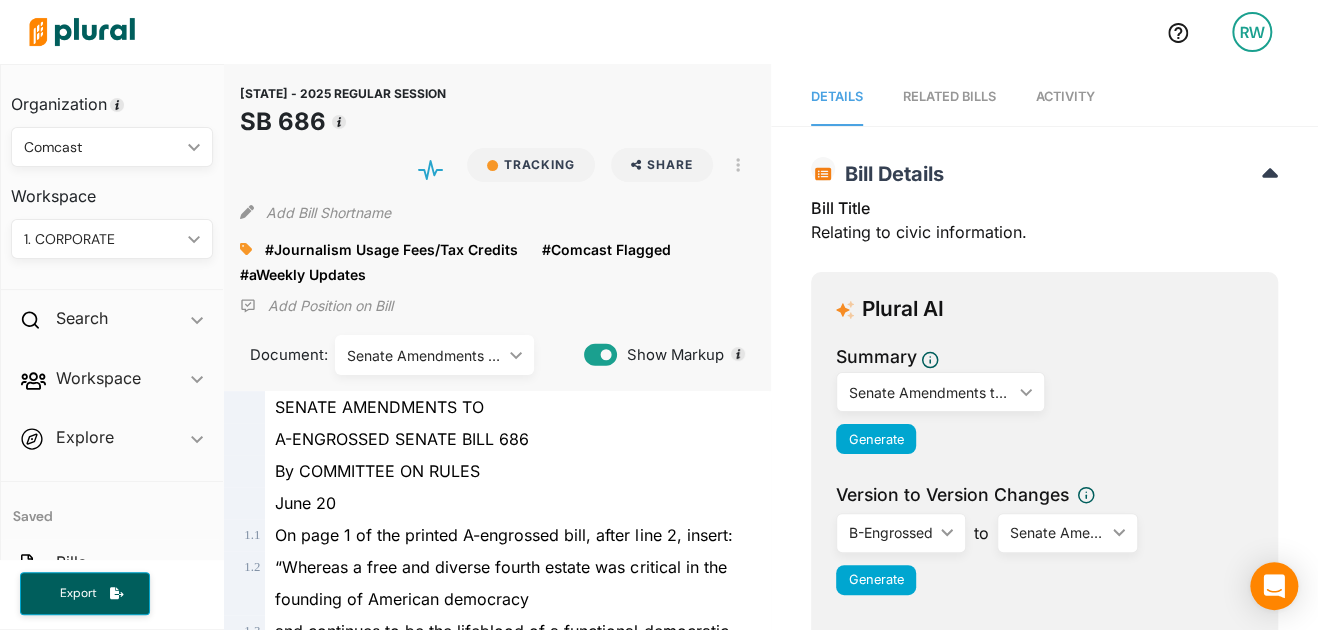 click on "Activity" at bounding box center [1065, 96] 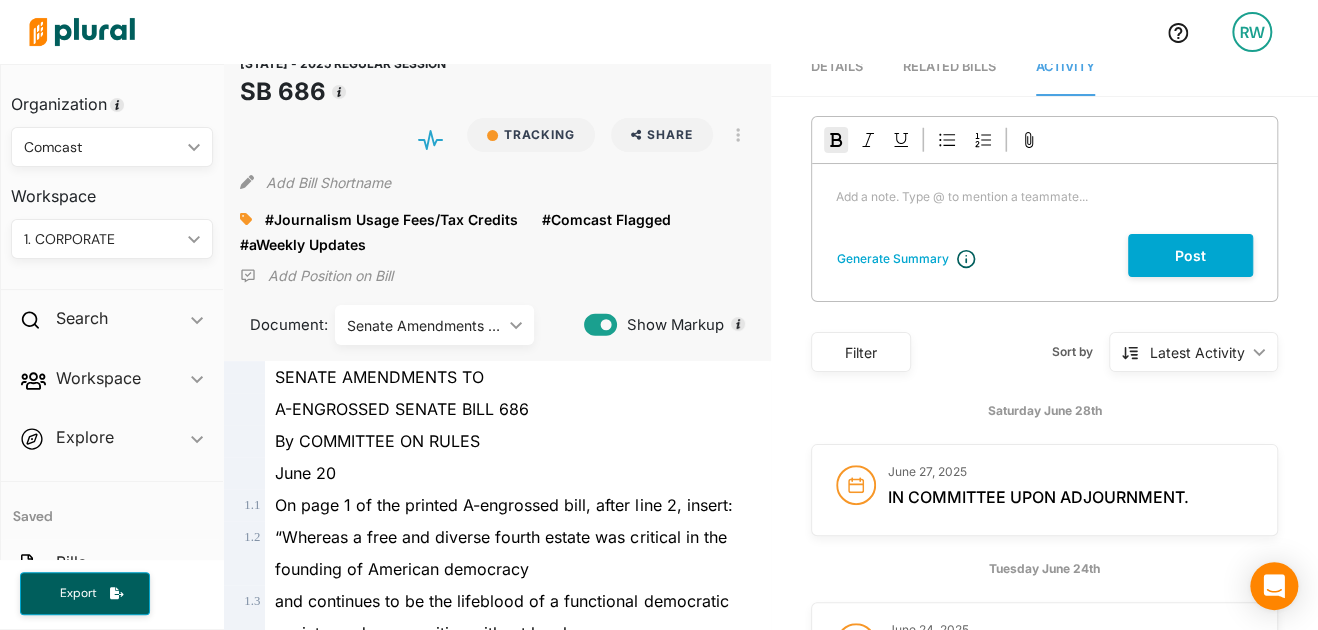 scroll, scrollTop: 0, scrollLeft: 0, axis: both 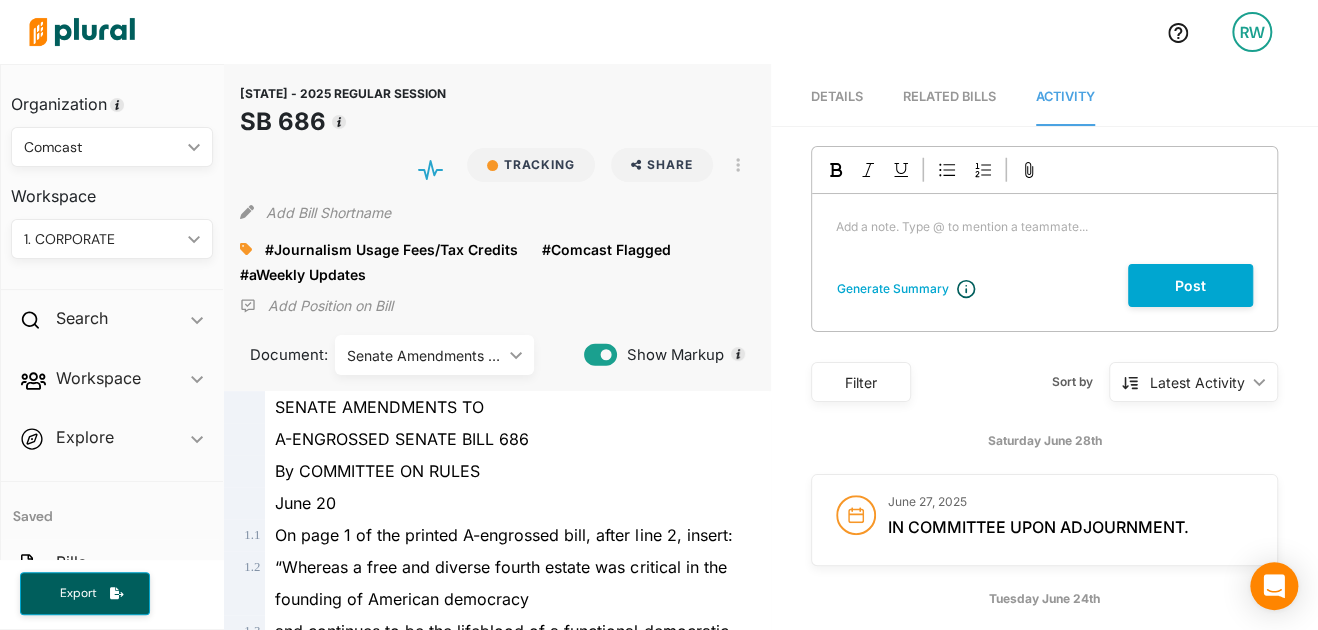 click on "Details" at bounding box center [837, 96] 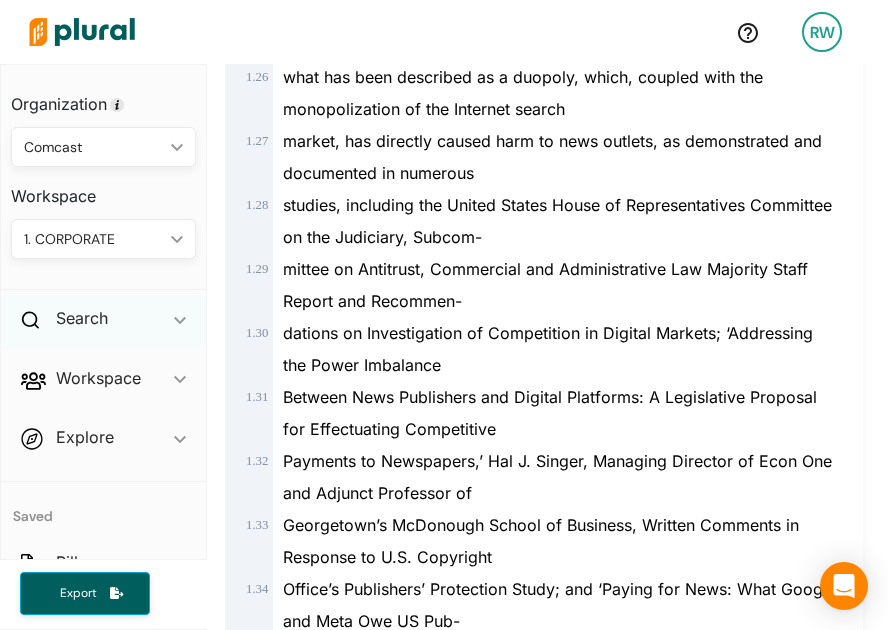 scroll, scrollTop: 1956, scrollLeft: 0, axis: vertical 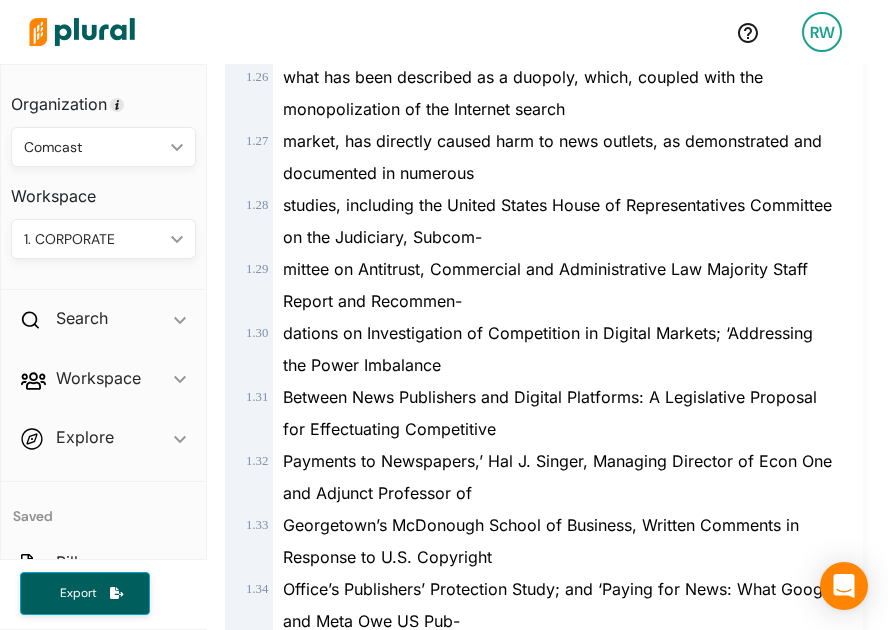click on "dations on Investigation of Competition in Digital Markets; ‘Addressing the Power Imbalance" at bounding box center [548, 349] 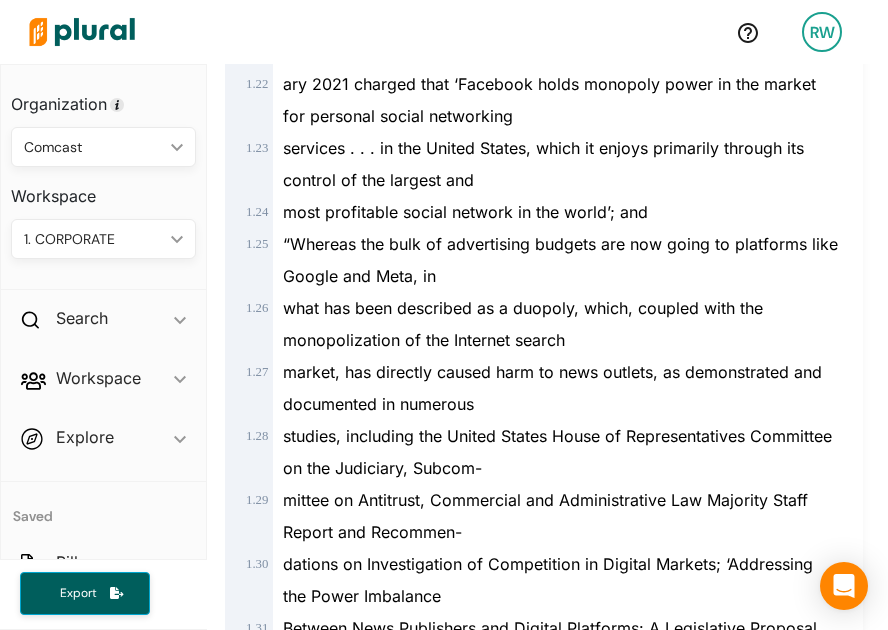 scroll, scrollTop: 1556, scrollLeft: 0, axis: vertical 